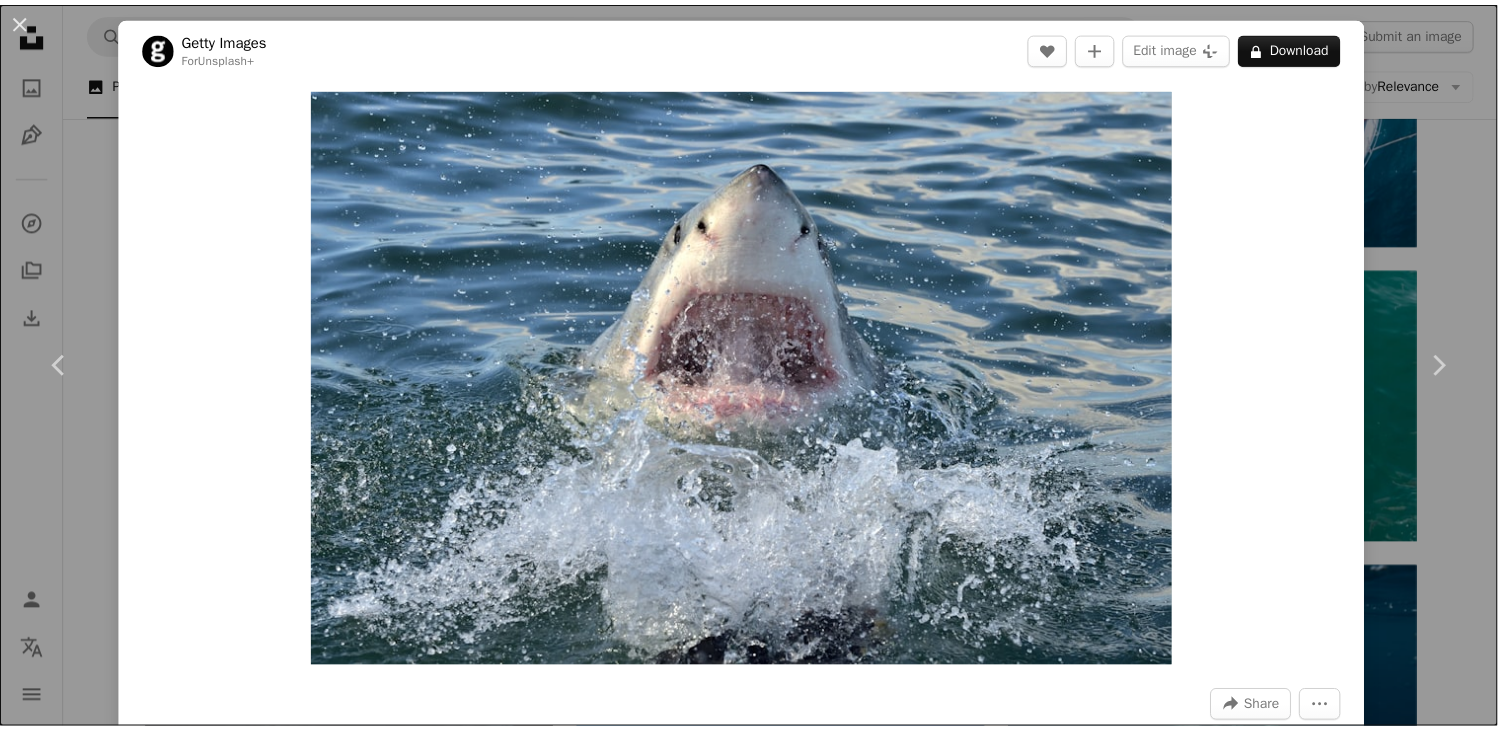 scroll, scrollTop: 2888, scrollLeft: 0, axis: vertical 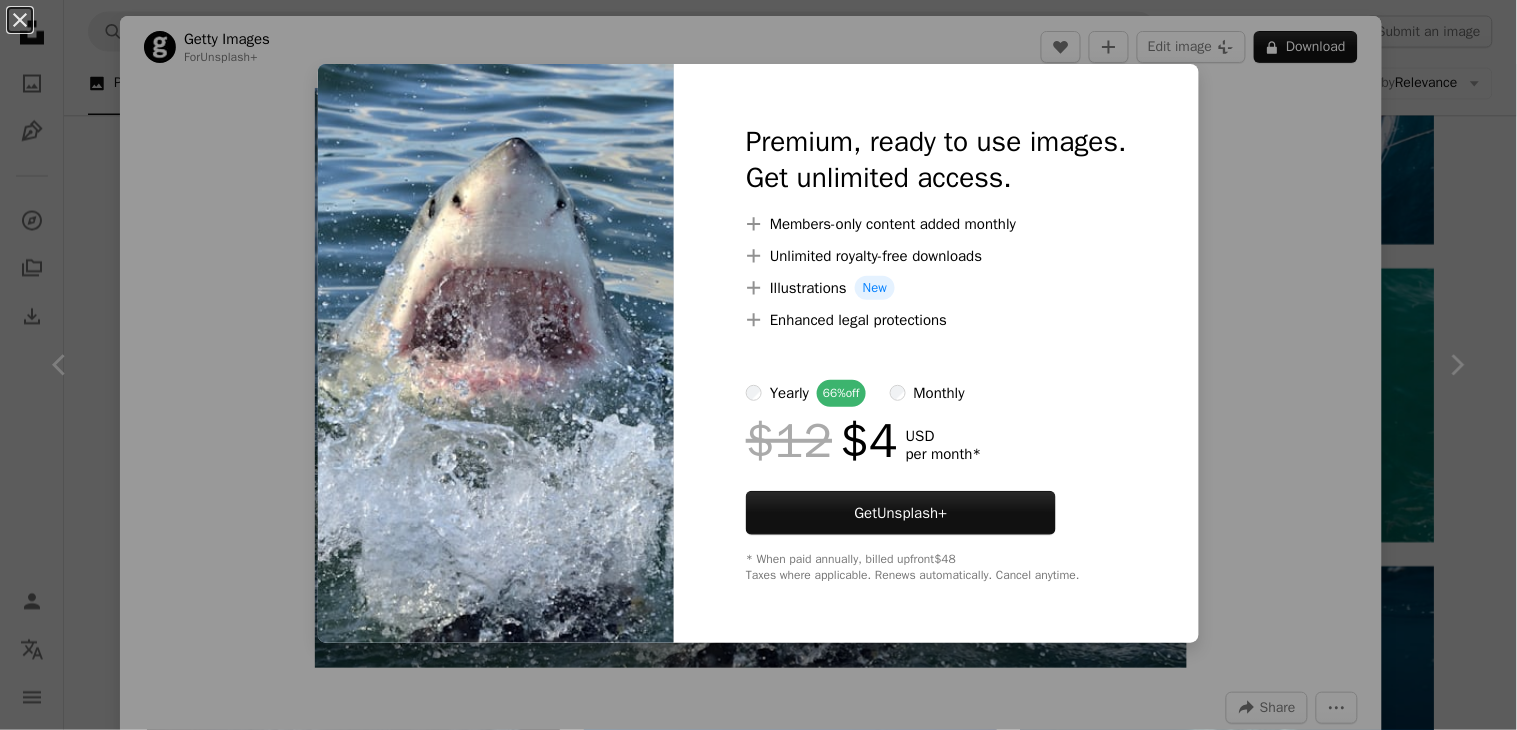 click on "An X shape Premium, ready to use images. Get unlimited access. A plus sign Members-only content added monthly A plus sign Unlimited royalty-free downloads A plus sign Illustrations  New A plus sign Enhanced legal protections yearly 66%  off monthly $12   $4 USD per month * Get  Unsplash+ * When paid annually, billed upfront  $48 Taxes where applicable. Renews automatically. Cancel anytime." at bounding box center (758, 365) 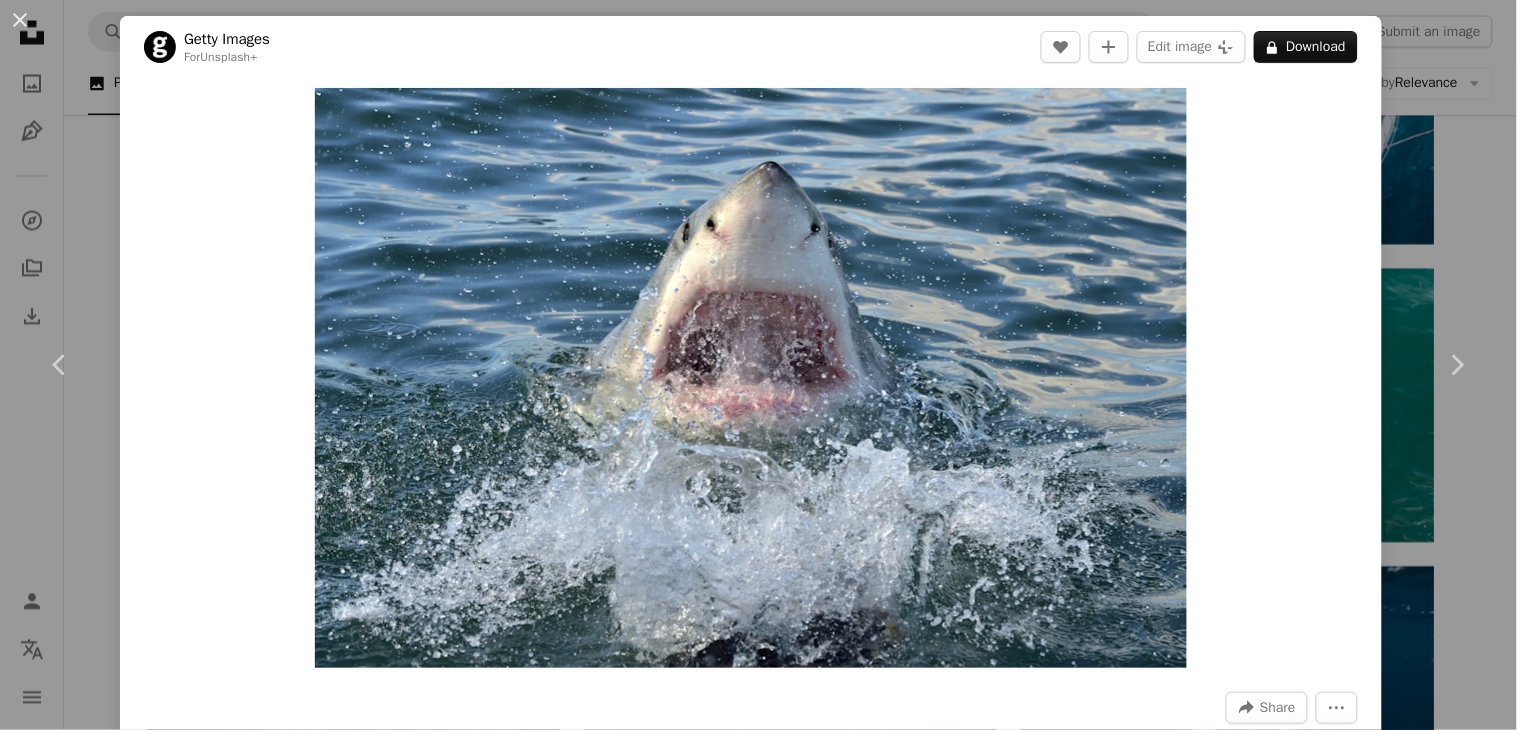 click on "An X shape Chevron left Chevron right Getty Images For Unsplash+ A heart A plus sign Edit image Plus sign for Unsplash+ A lock Download Zoom in A forward-right arrow Share More Actions Calendar outlined Published on [MONTH] [DAY], [YEAR] Safety Licensed under the Unsplash+ License underwater africa death south africa swimming shark danger sea life flying jumping great white shark no people undersea animal wildlife feeding animal teeth animals hunting HD Wallpapers From this series Plus sign for Unsplash+ Plus sign for Unsplash+ Related images Plus sign for Unsplash+ A heart A plus sign Getty Images For Unsplash+ A lock Download Plus sign for Unsplash+ A heart A plus sign Getty Images For Unsplash+ A lock Download Plus sign for Unsplash+ A heart A plus sign Getty Images For Unsplash+ A lock Download Plus sign for Unsplash+ A heart A plus sign Getty Images For Unsplash+ A lock Download Plus sign for Unsplash+ A heart A plus sign Getty Images For Unsplash+ A lock Download" at bounding box center (758, 365) 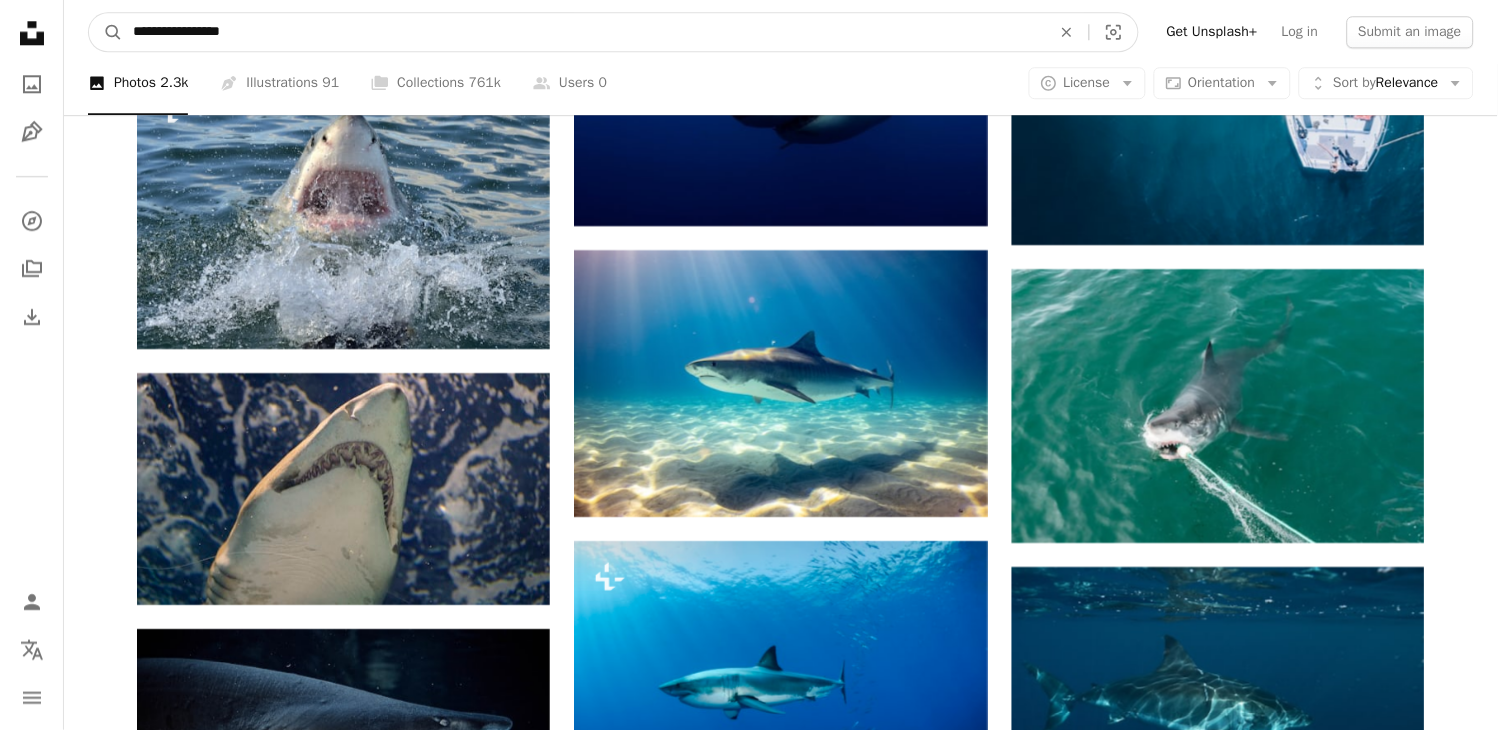 click on "**********" at bounding box center (584, 32) 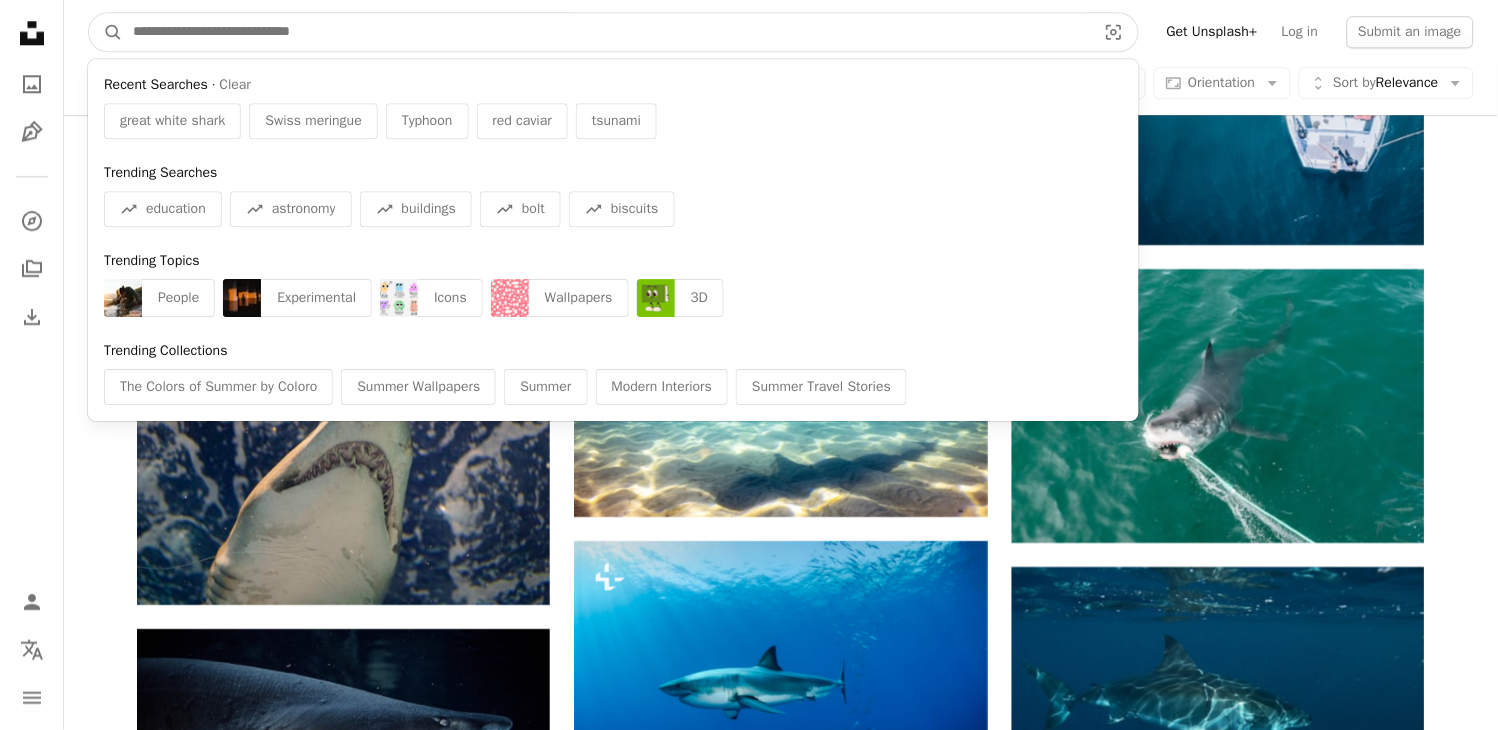 paste on "*******" 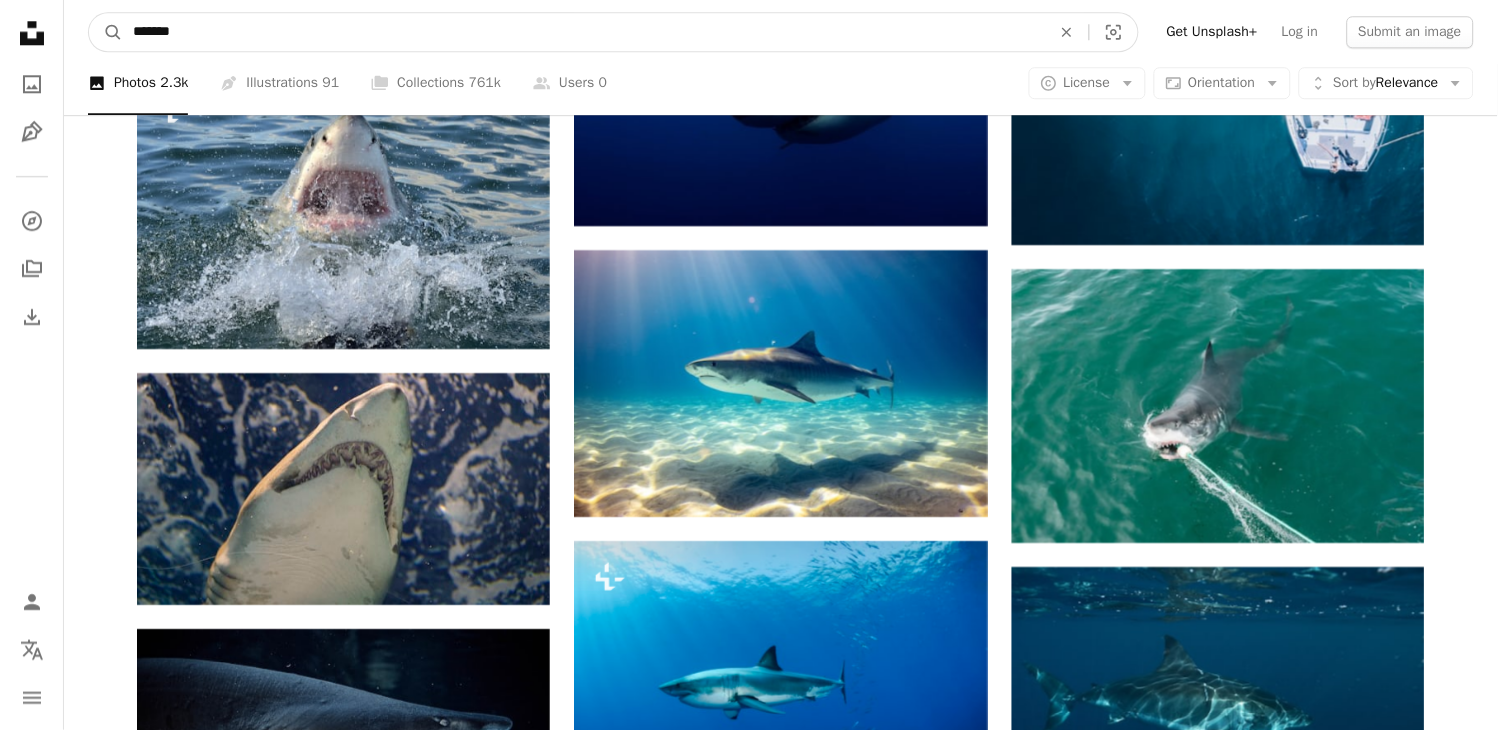 type on "*******" 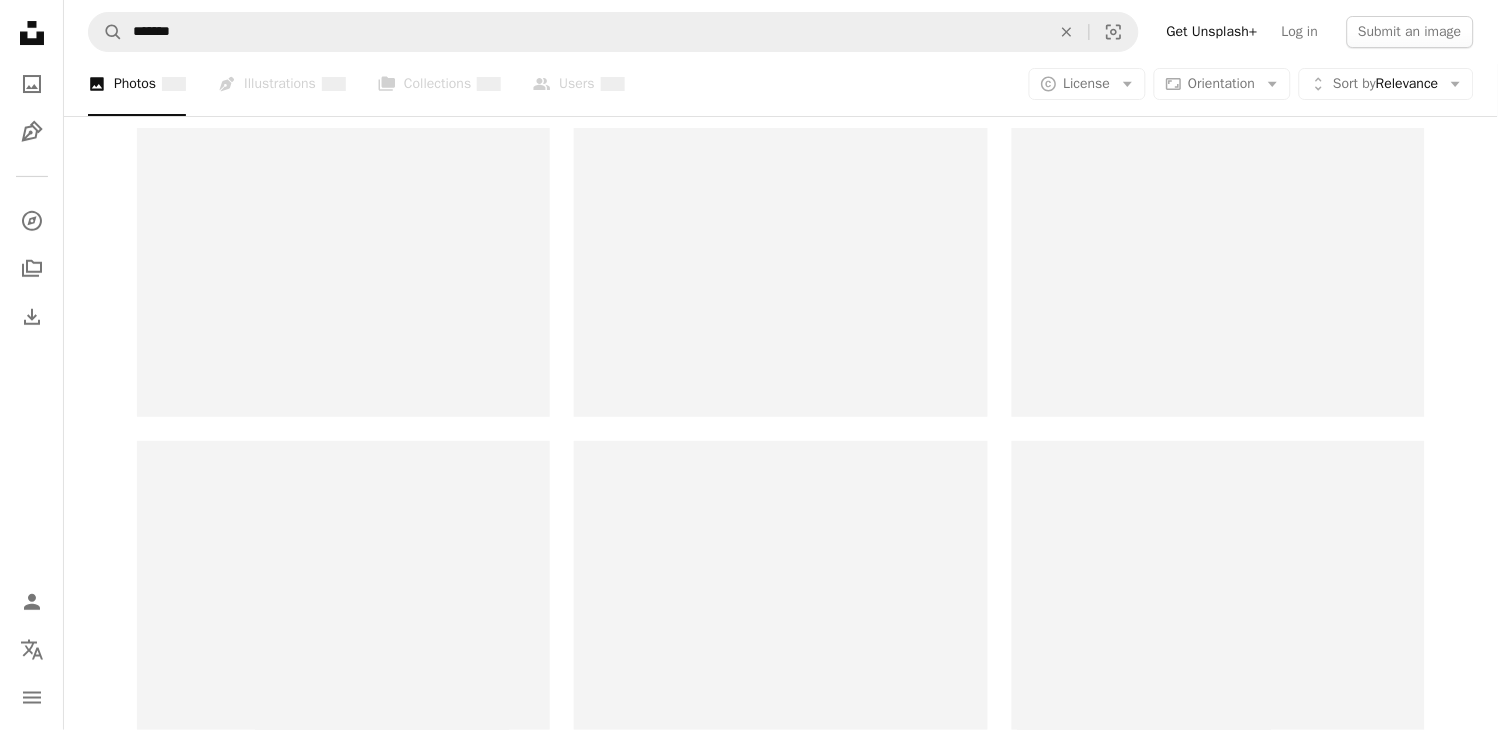 scroll, scrollTop: 0, scrollLeft: 0, axis: both 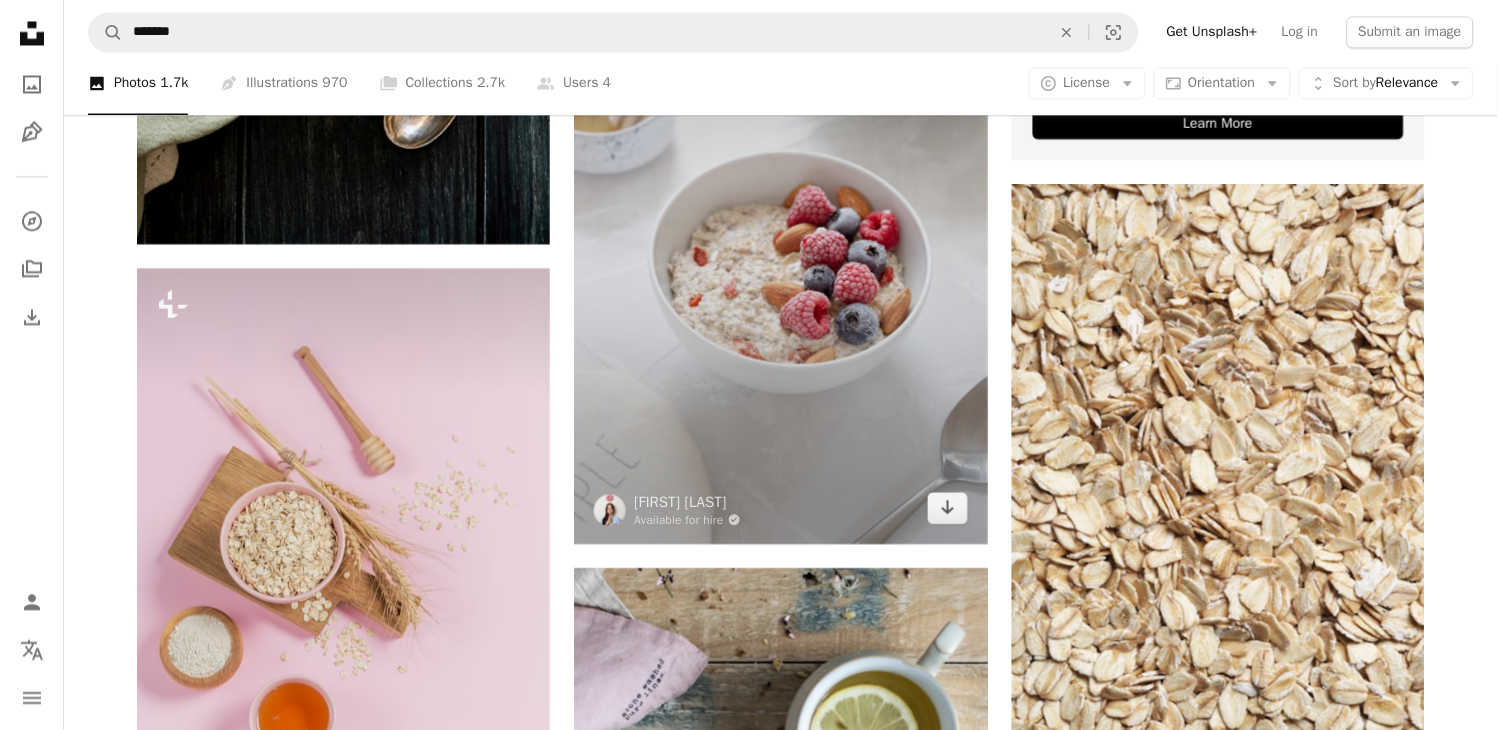 click at bounding box center (780, 234) 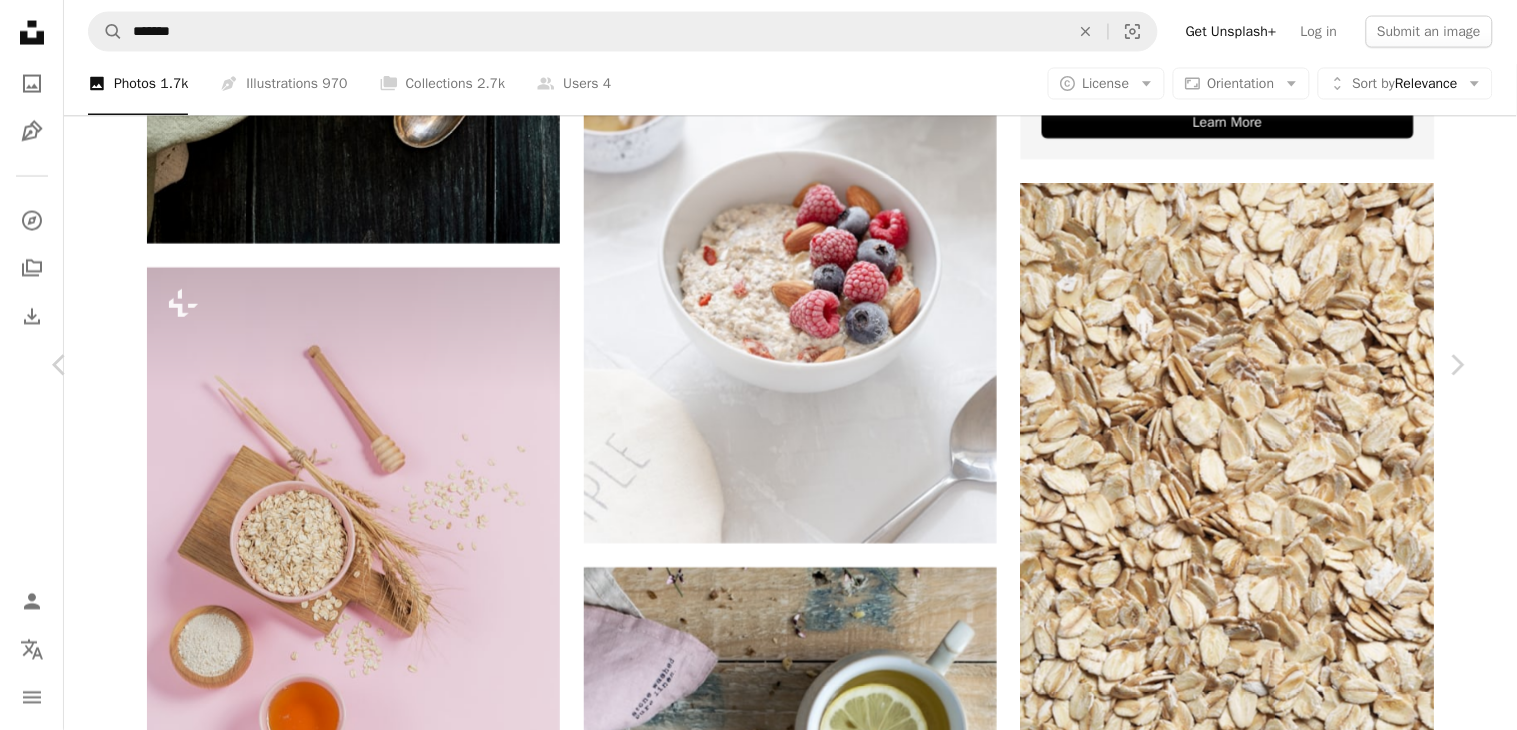 drag, startPoint x: 787, startPoint y: 235, endPoint x: 835, endPoint y: 231, distance: 48.166378 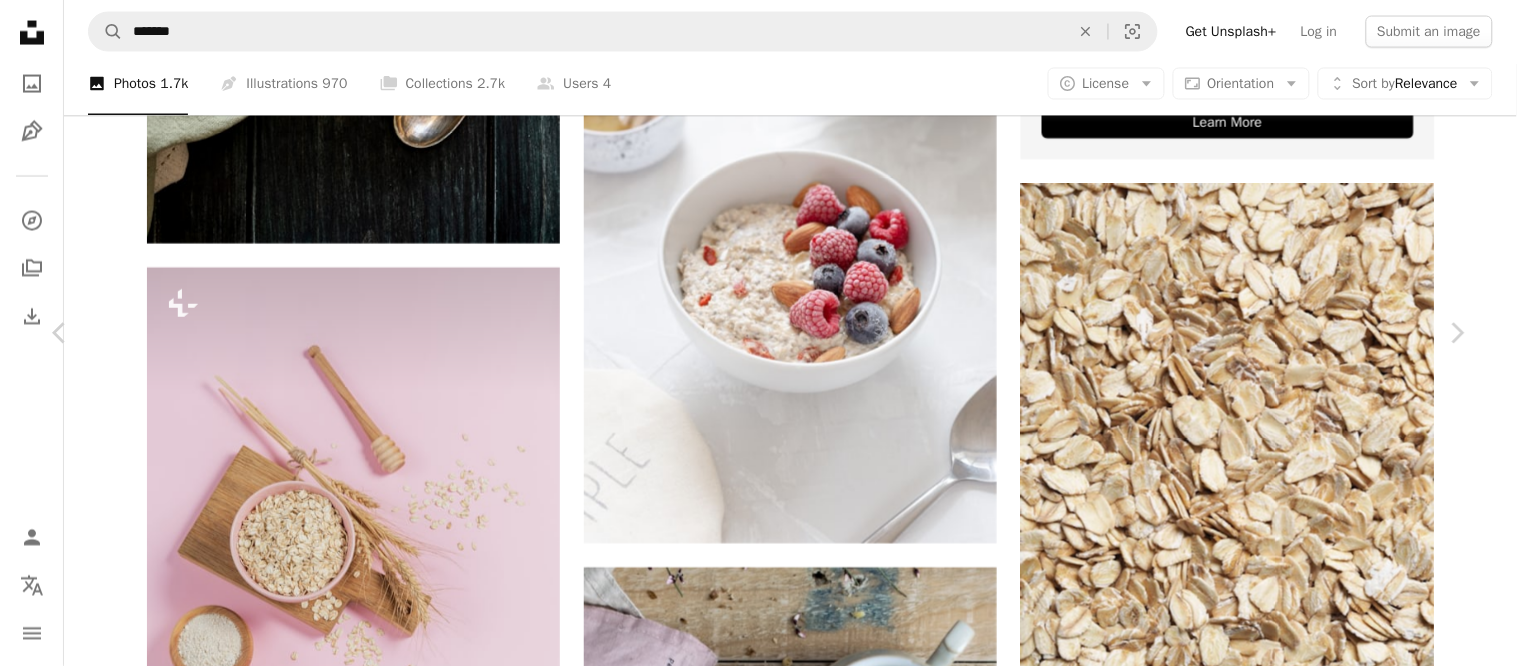 click at bounding box center (751, 4423) 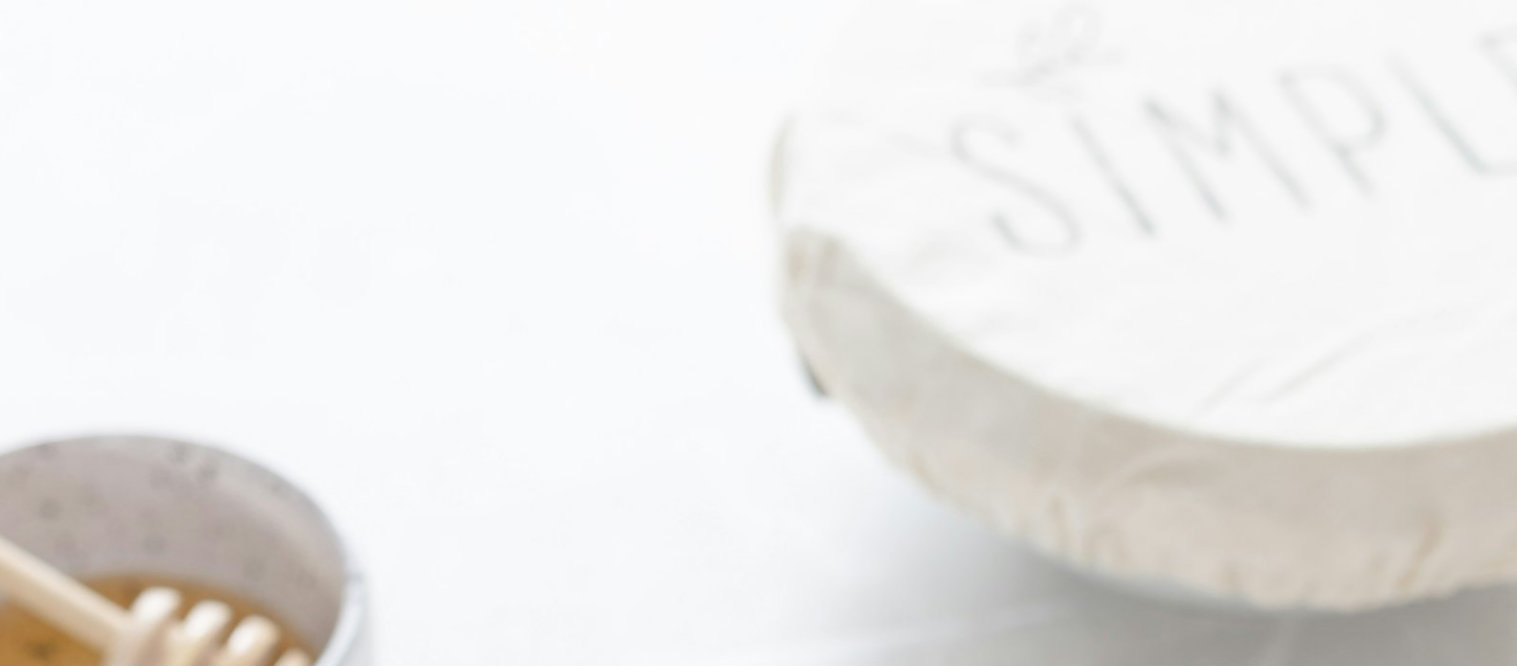 scroll, scrollTop: 793, scrollLeft: 0, axis: vertical 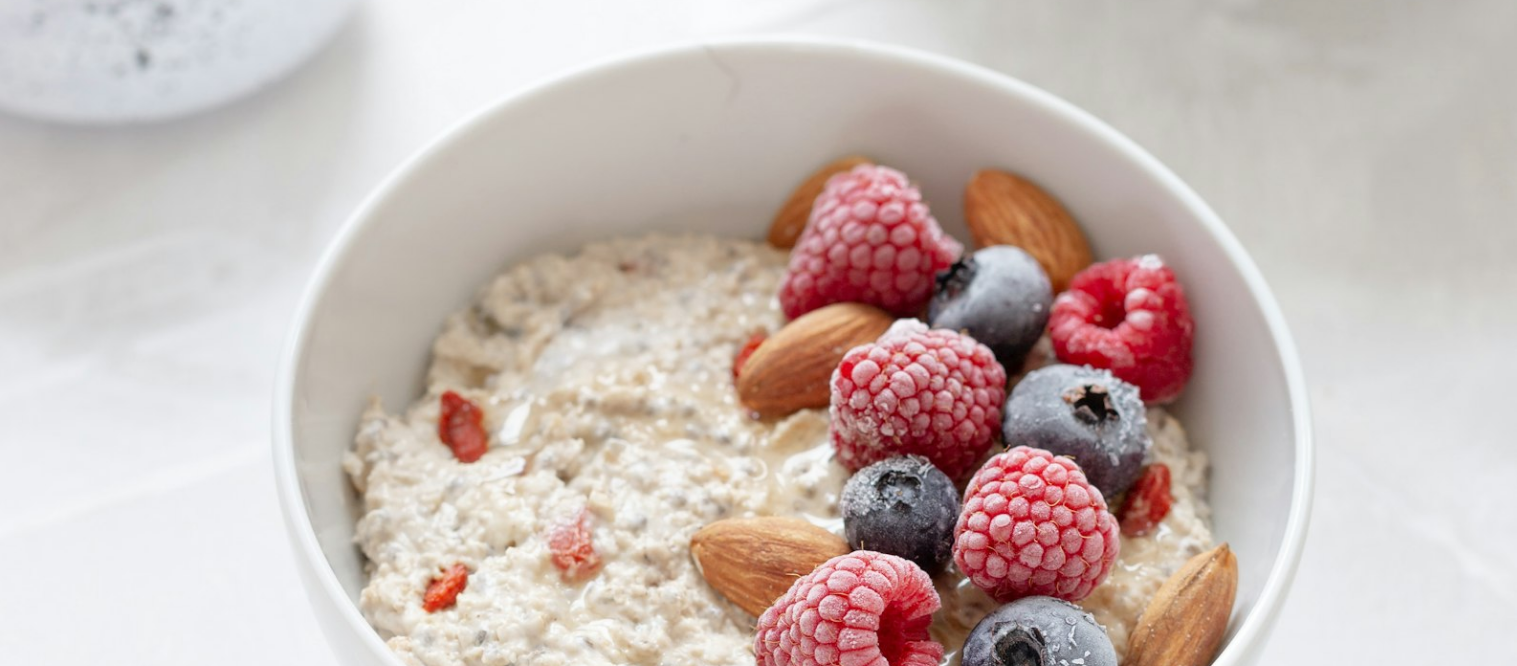 click at bounding box center (758, 345) 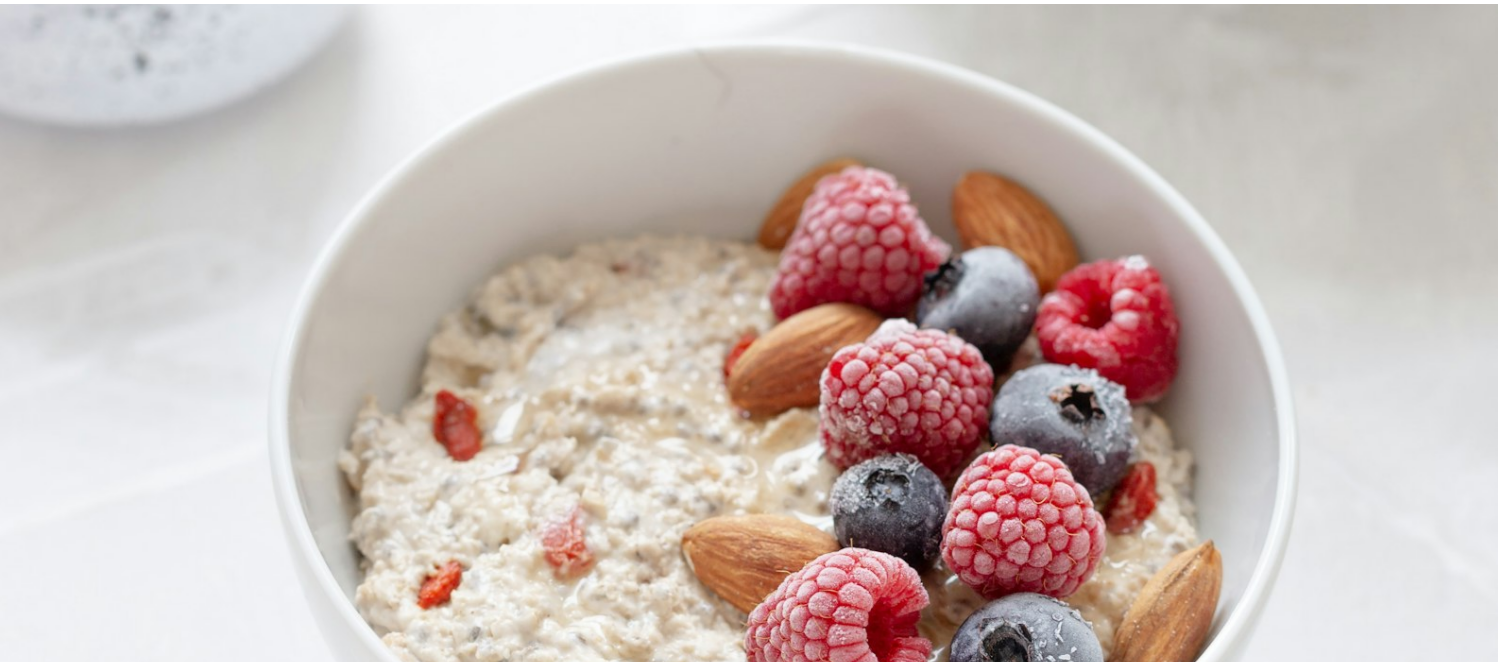 scroll, scrollTop: 2, scrollLeft: 0, axis: vertical 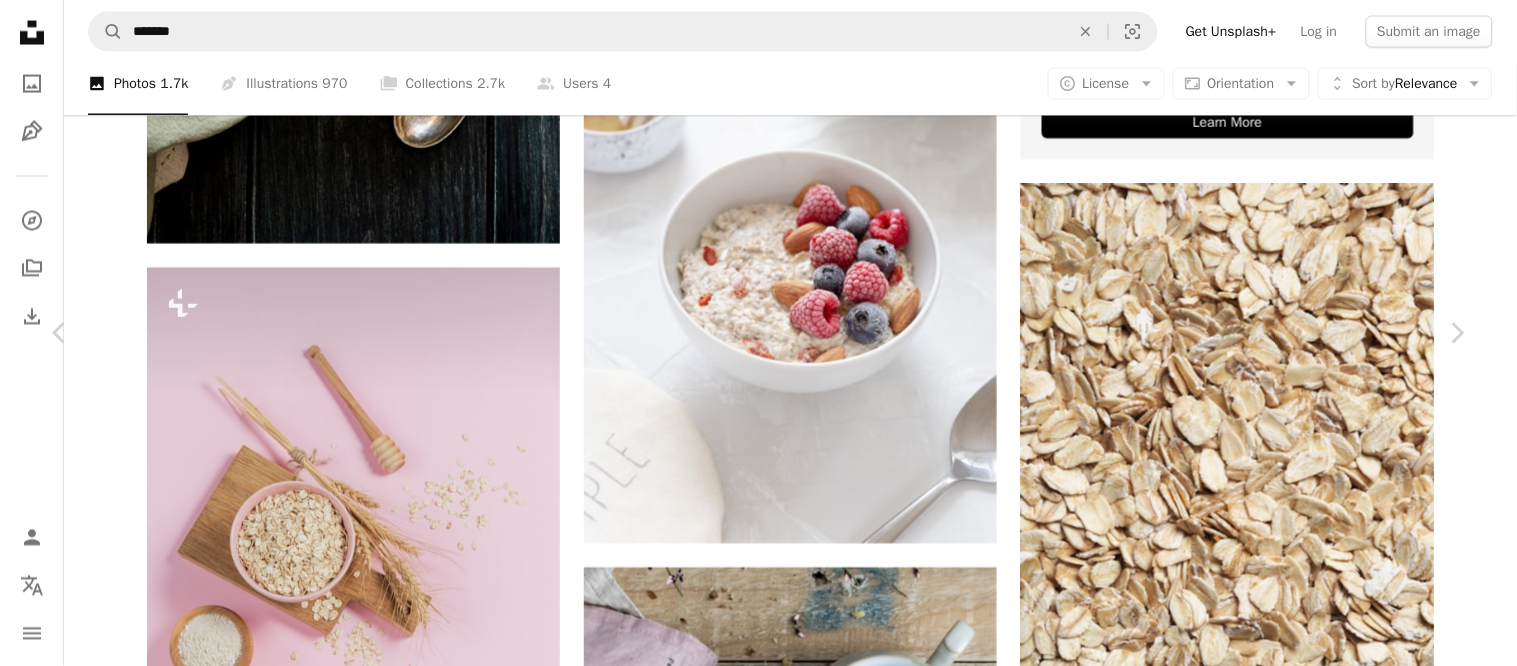 click on "An X shape Chevron left Chevron right [FIRST] [LAST] Available for hire A checkmark inside of a circle A heart A plus sign Edit image Plus sign for Unsplash+ Download free Chevron down Zoom in Views 18,182,046 Downloads 12,874 Featured in Photos A forward-right arrow Share Info icon Info More Actions Overnightoats breakfast Calendar outlined Published on [MONTH] [DAY], [YEAR] Camera Canon, EOS 6D Safety Free to use under the Unsplash License food plant breakfast spoon oatmeal cutlery Free pictures Browse premium related images on iStock | Save 20% with code UNSPLASH20 View more on iStock ↗ Related images A heart A plus sign [FIRST] [LAST] Available for hire A checkmark inside of a circle Arrow pointing down Plus sign for Unsplash+ A heart A plus sign [FIRST] [LAST] For Unsplash+ A lock Download A heart A plus sign [FIRST] [LAST] Available for hire A checkmark inside of a circle Arrow pointing down A heart A plus sign [FIRST] [LAST] Arrow pointing down A heart A plus sign [FIRST] [LAST]" at bounding box center (758, 4378) 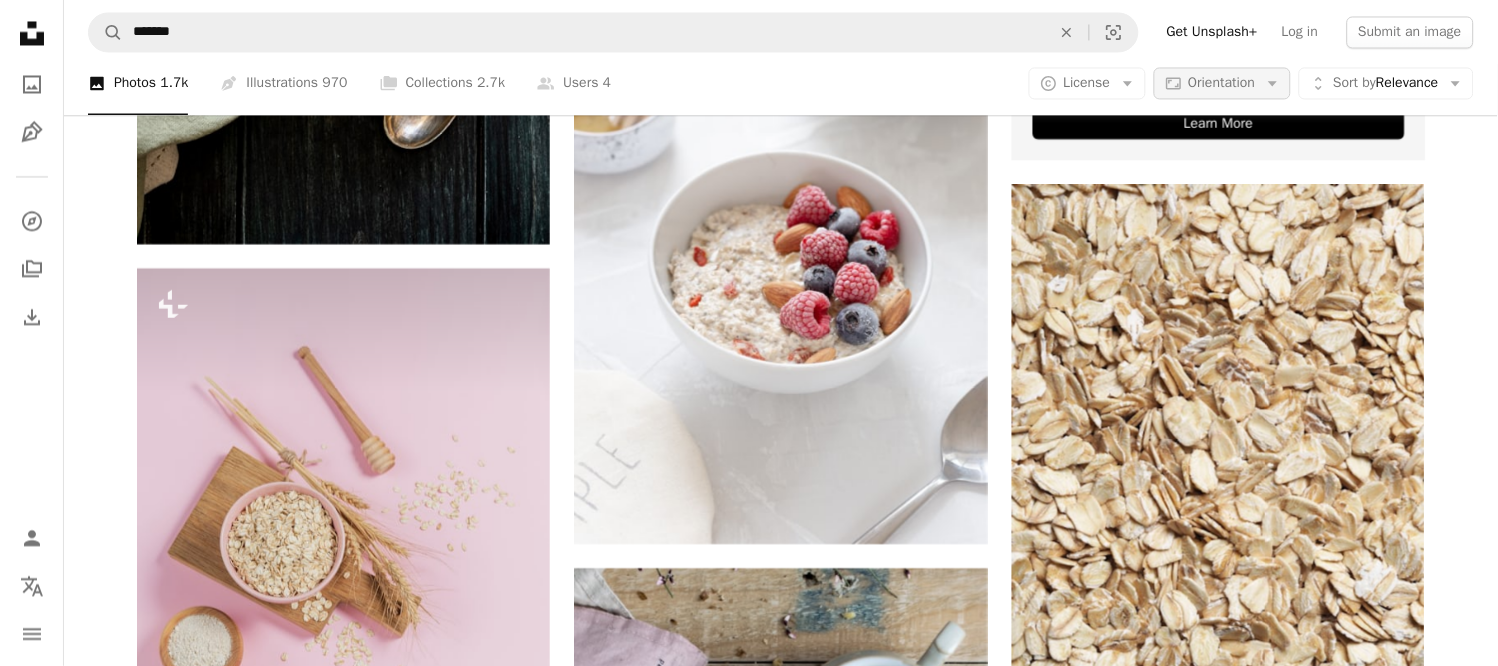 click on "Aspect ratio Orientation Arrow down" at bounding box center [1222, 84] 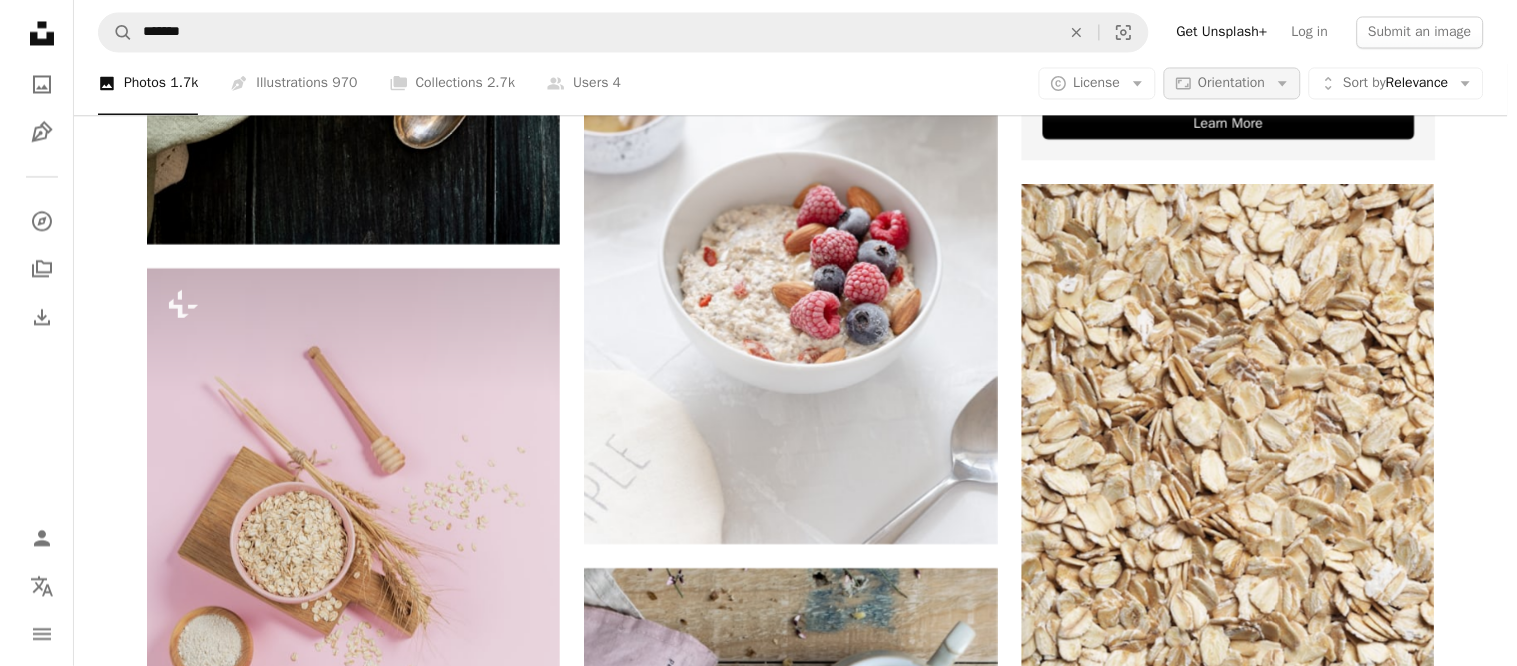 scroll, scrollTop: 0, scrollLeft: 0, axis: both 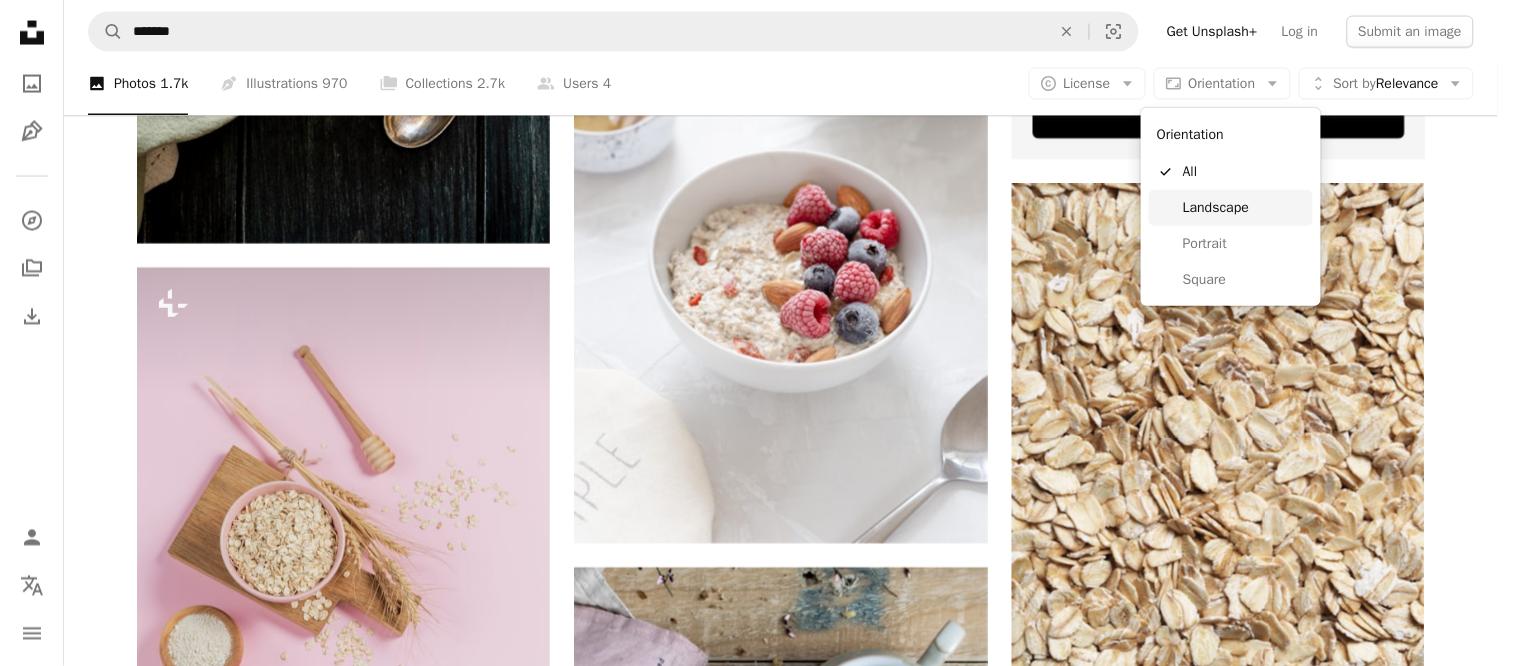 click on "Landscape" at bounding box center [1244, 208] 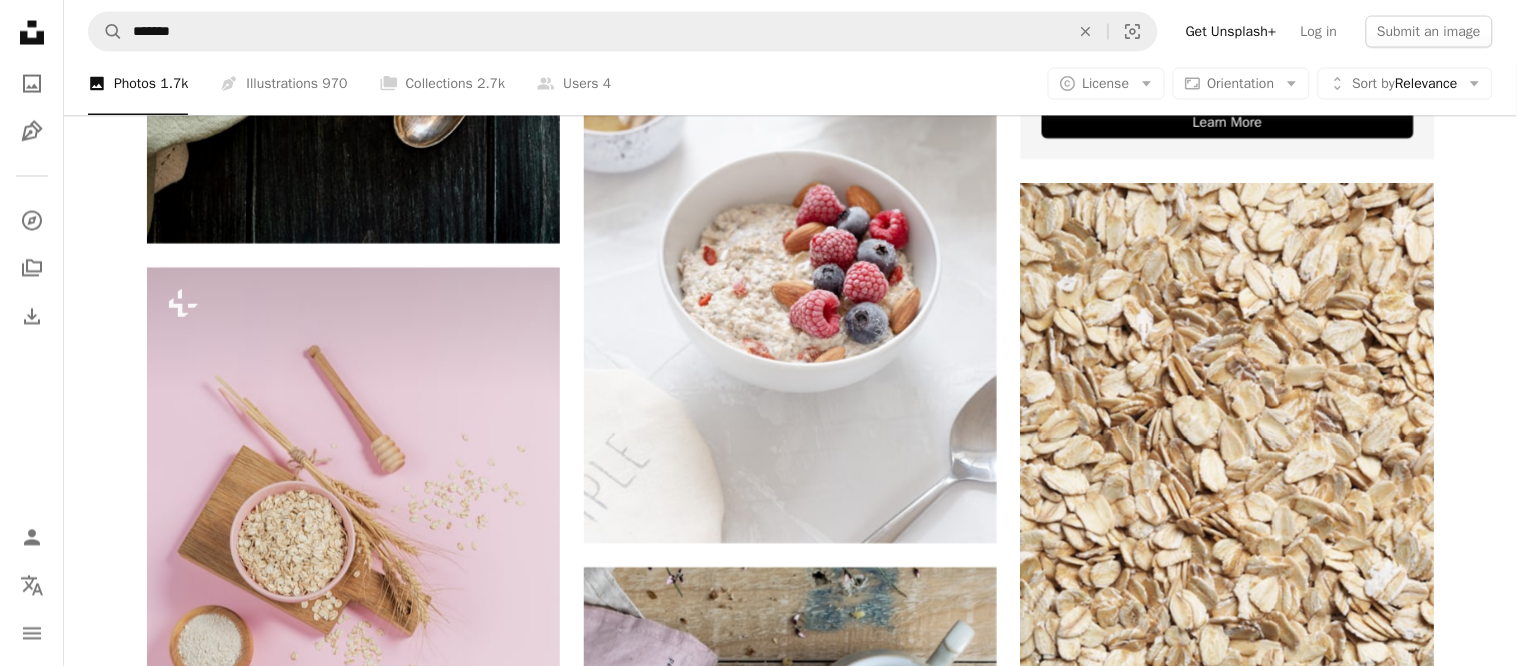 scroll, scrollTop: 0, scrollLeft: 0, axis: both 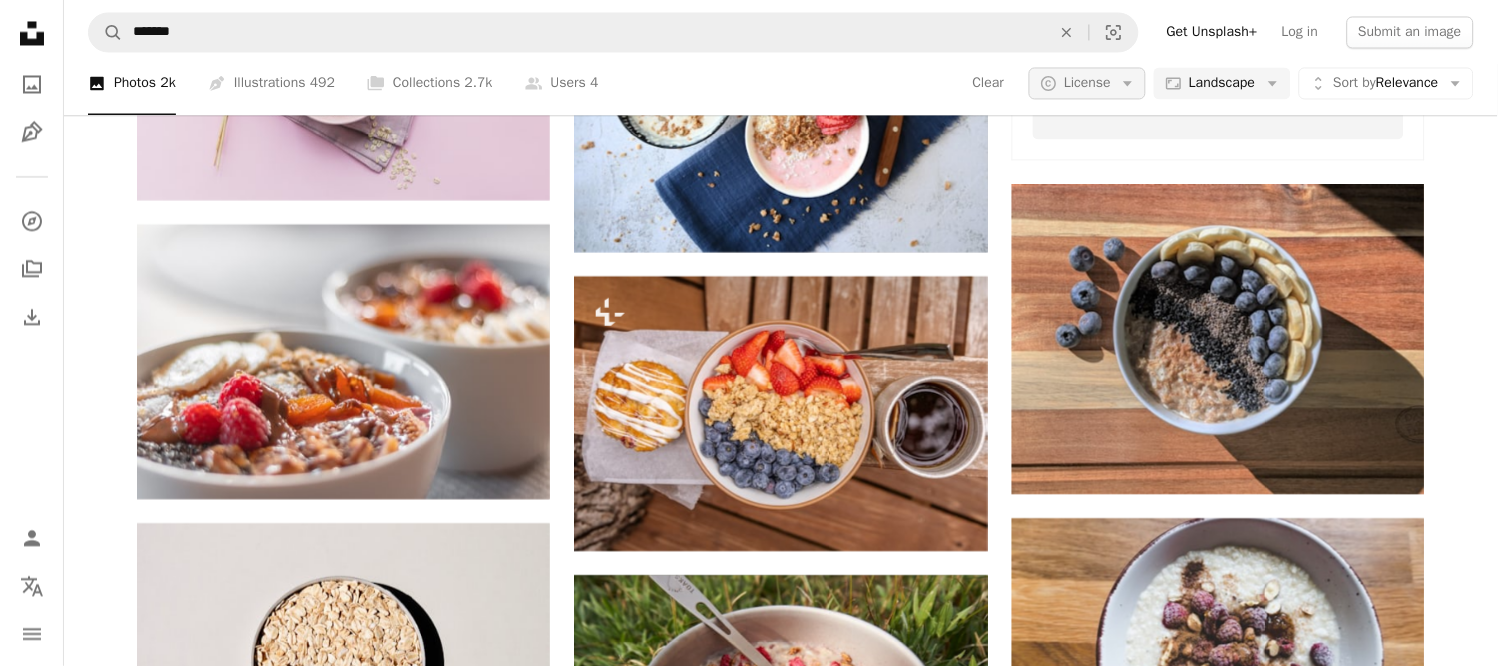 click on "Arrow down" 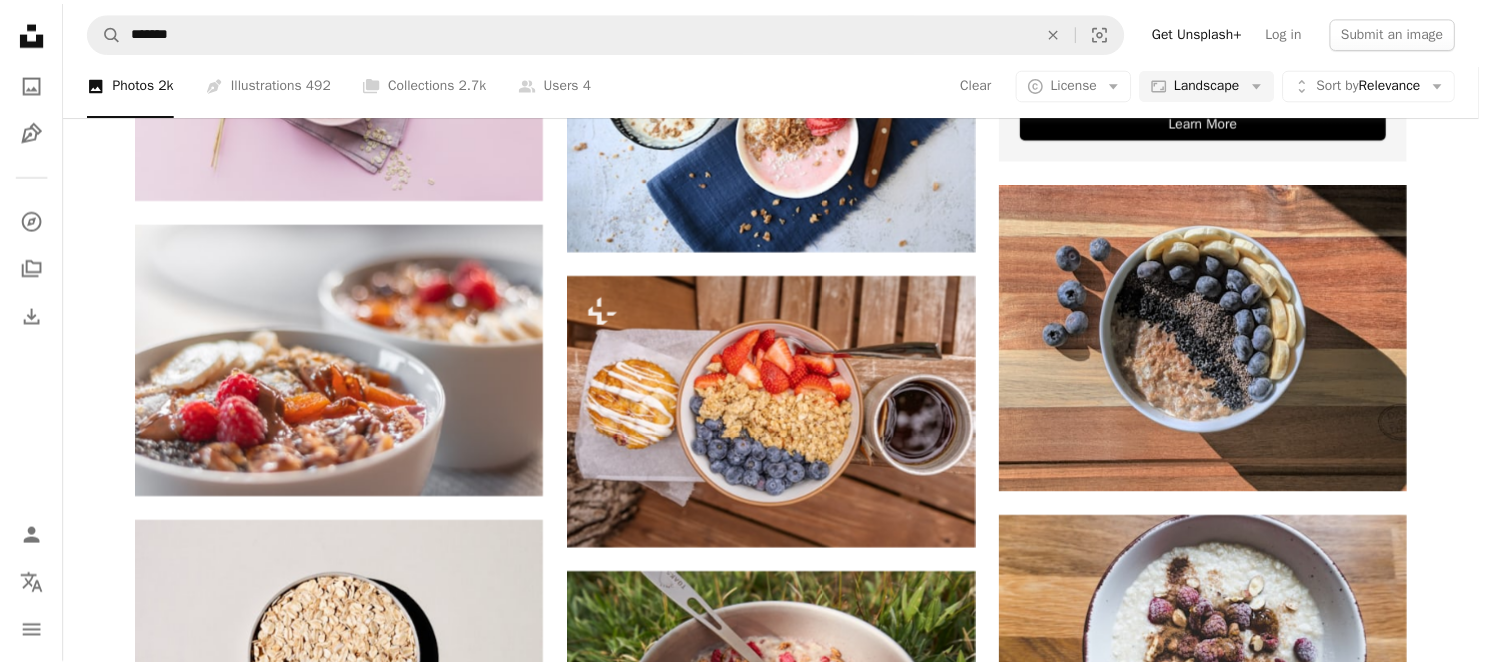 scroll, scrollTop: 0, scrollLeft: 0, axis: both 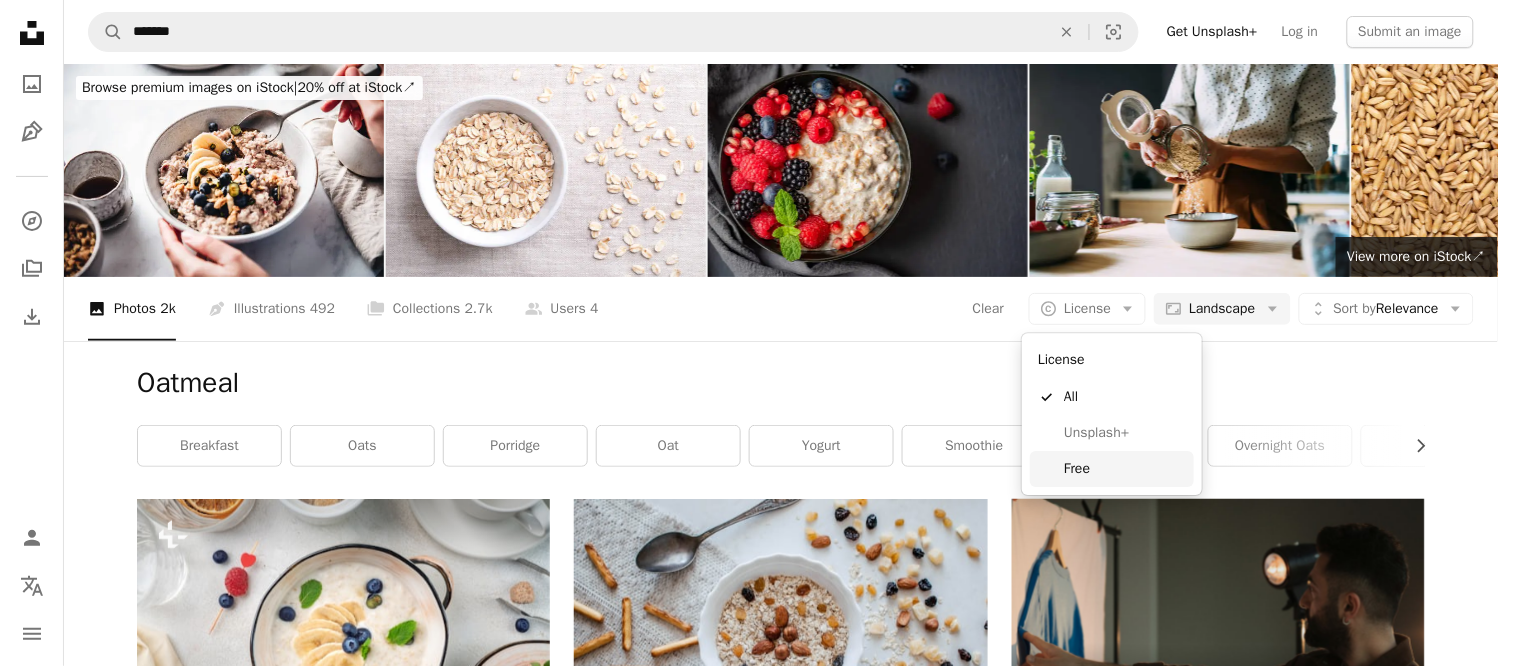 click on "Free" at bounding box center (1112, 469) 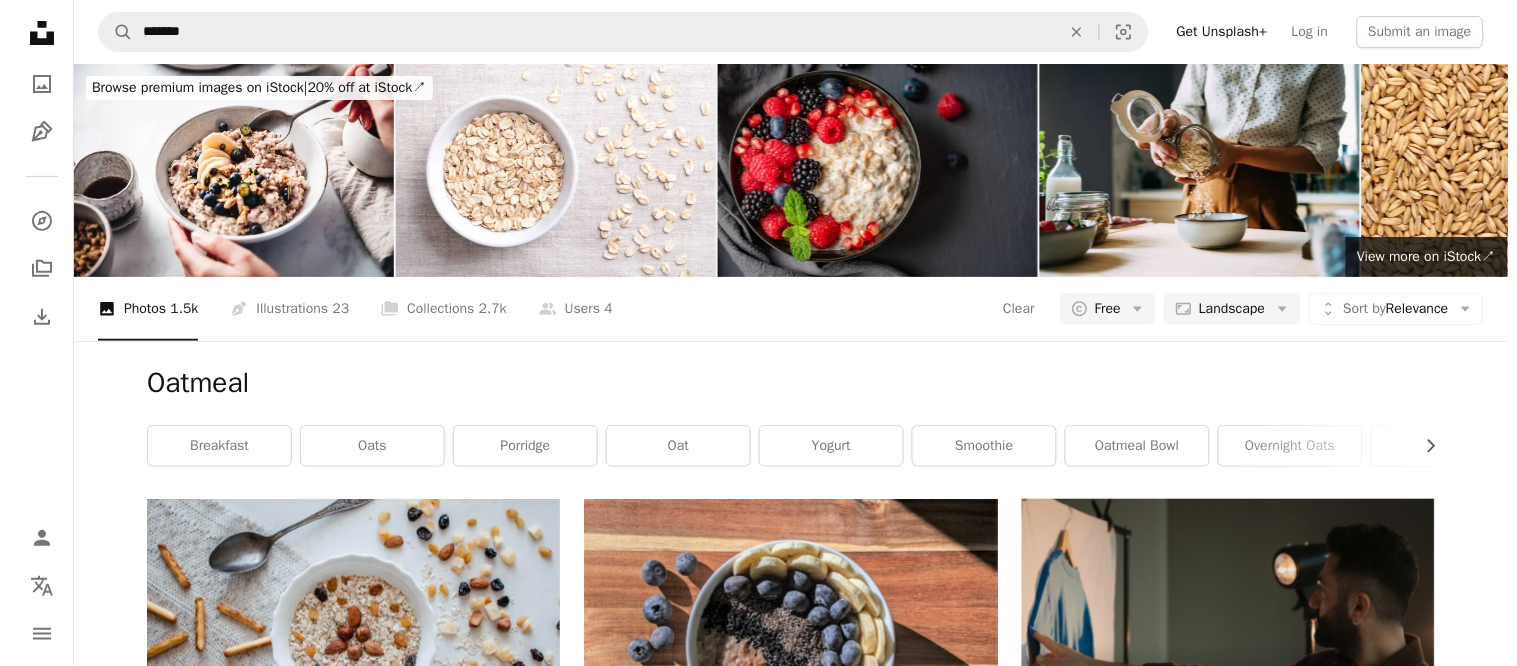 scroll, scrollTop: 654, scrollLeft: 0, axis: vertical 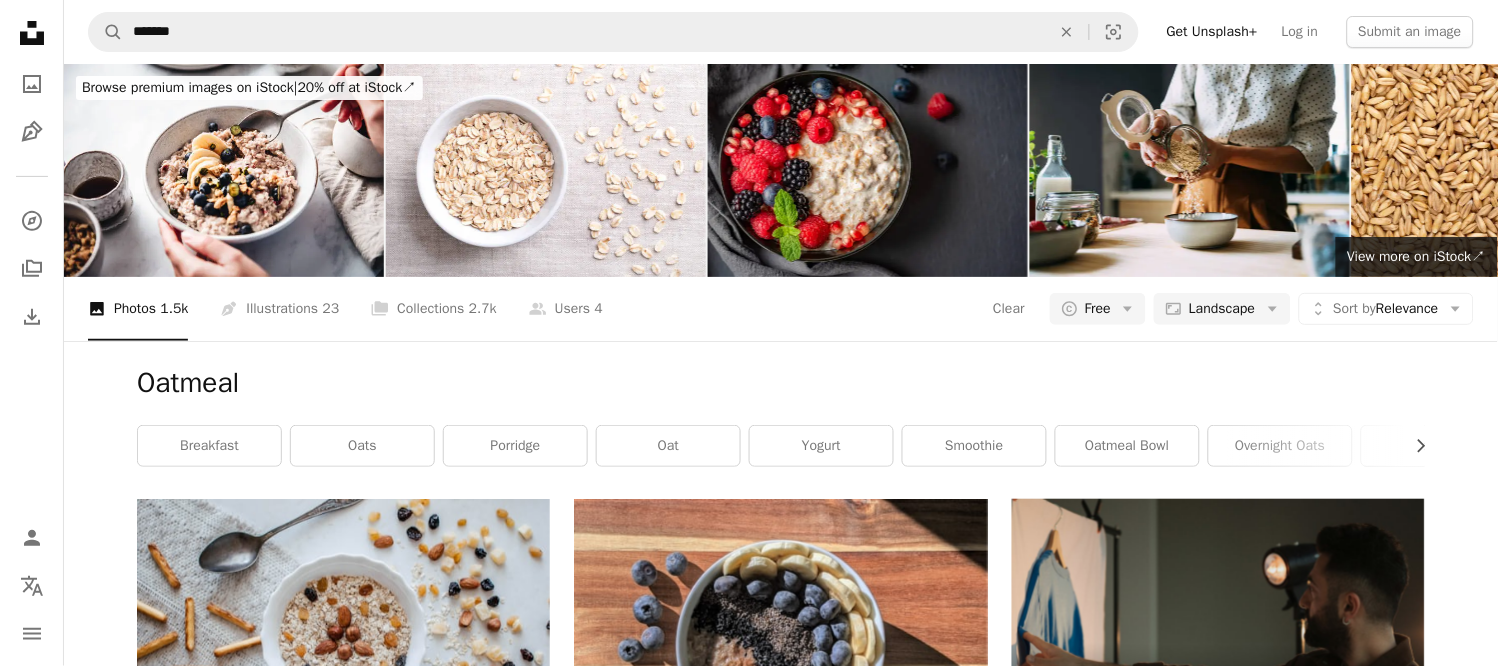click at bounding box center [780, 971] 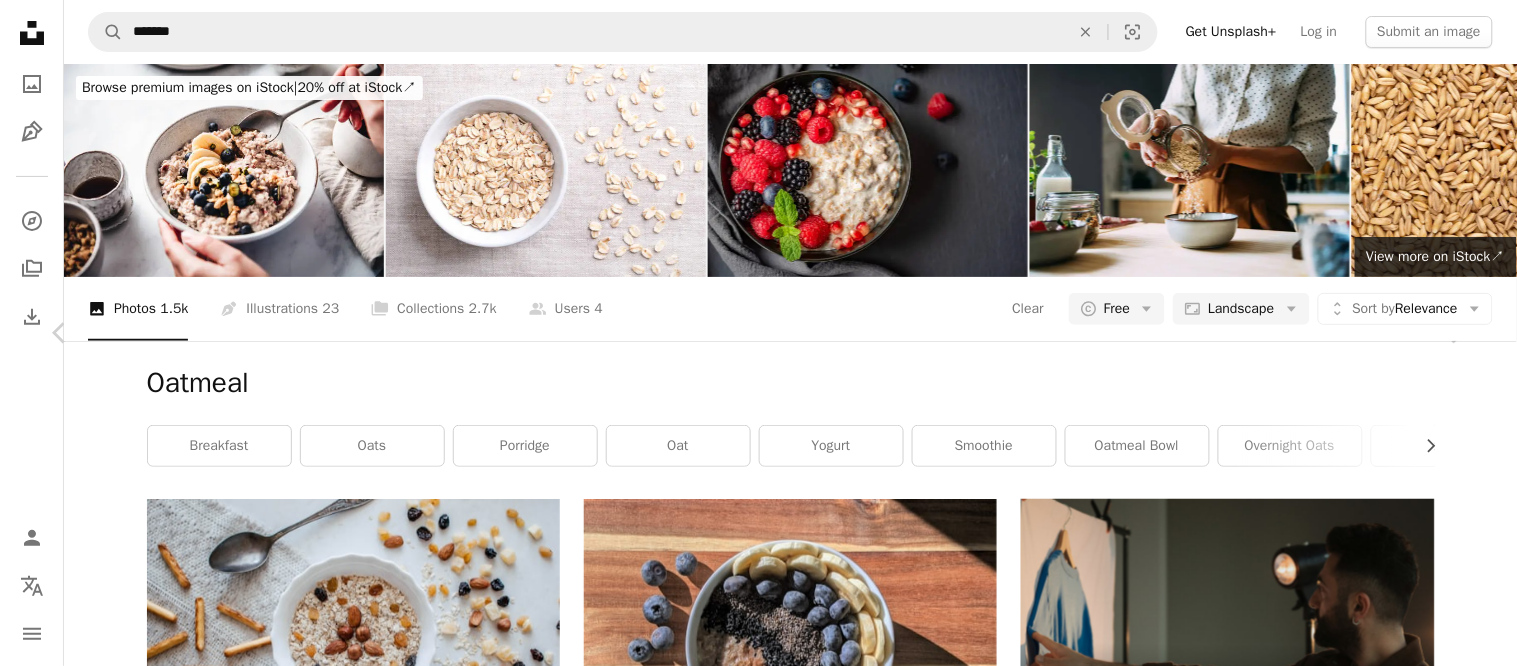click on "Chevron down" 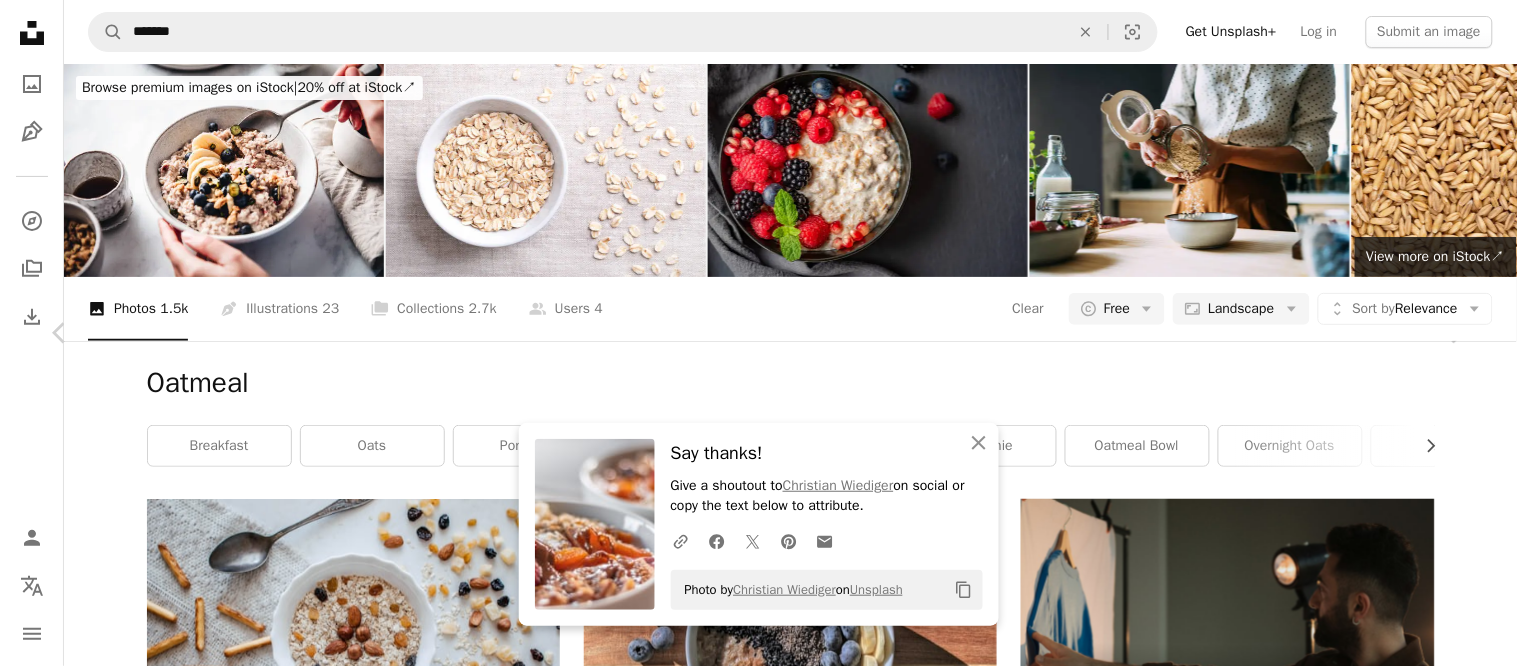 drag, startPoint x: 677, startPoint y: 326, endPoint x: 428, endPoint y: 351, distance: 250.25188 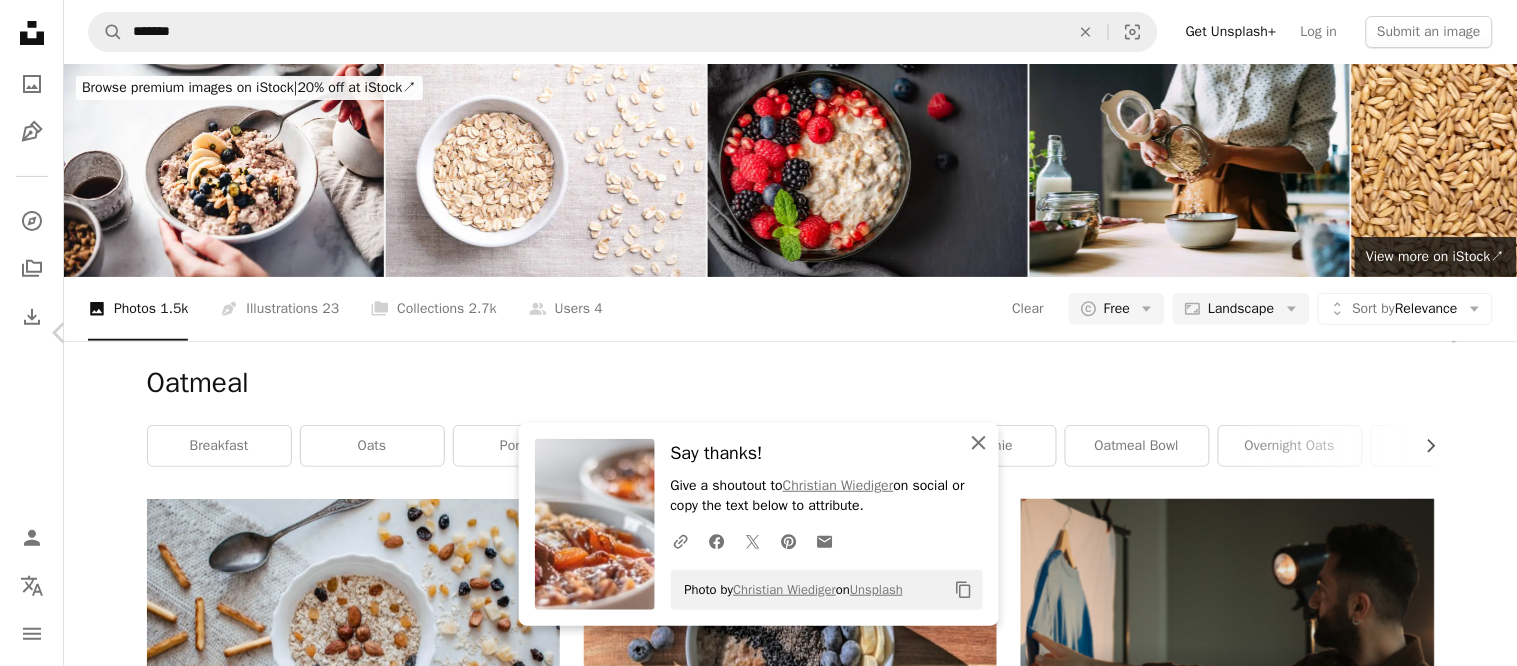 click 